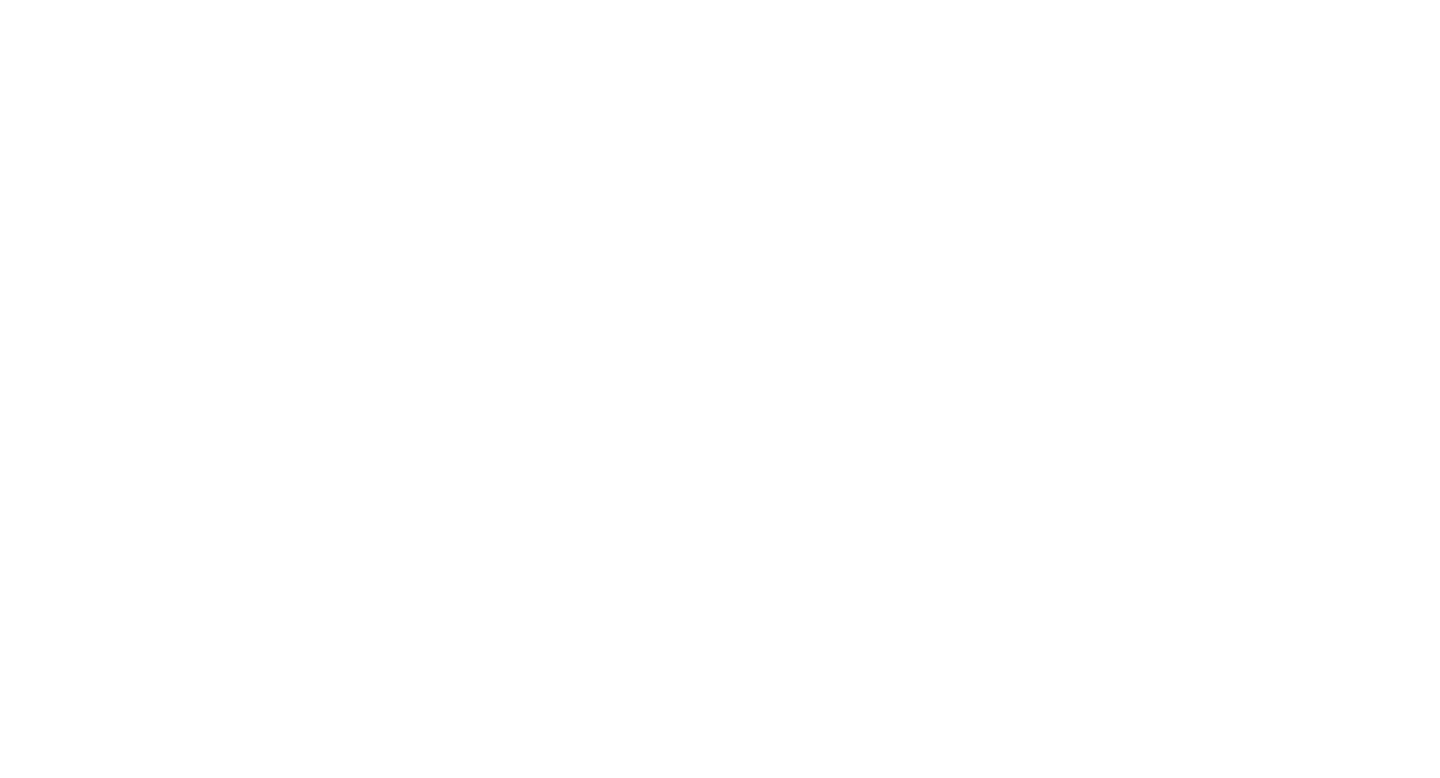 scroll, scrollTop: 0, scrollLeft: 0, axis: both 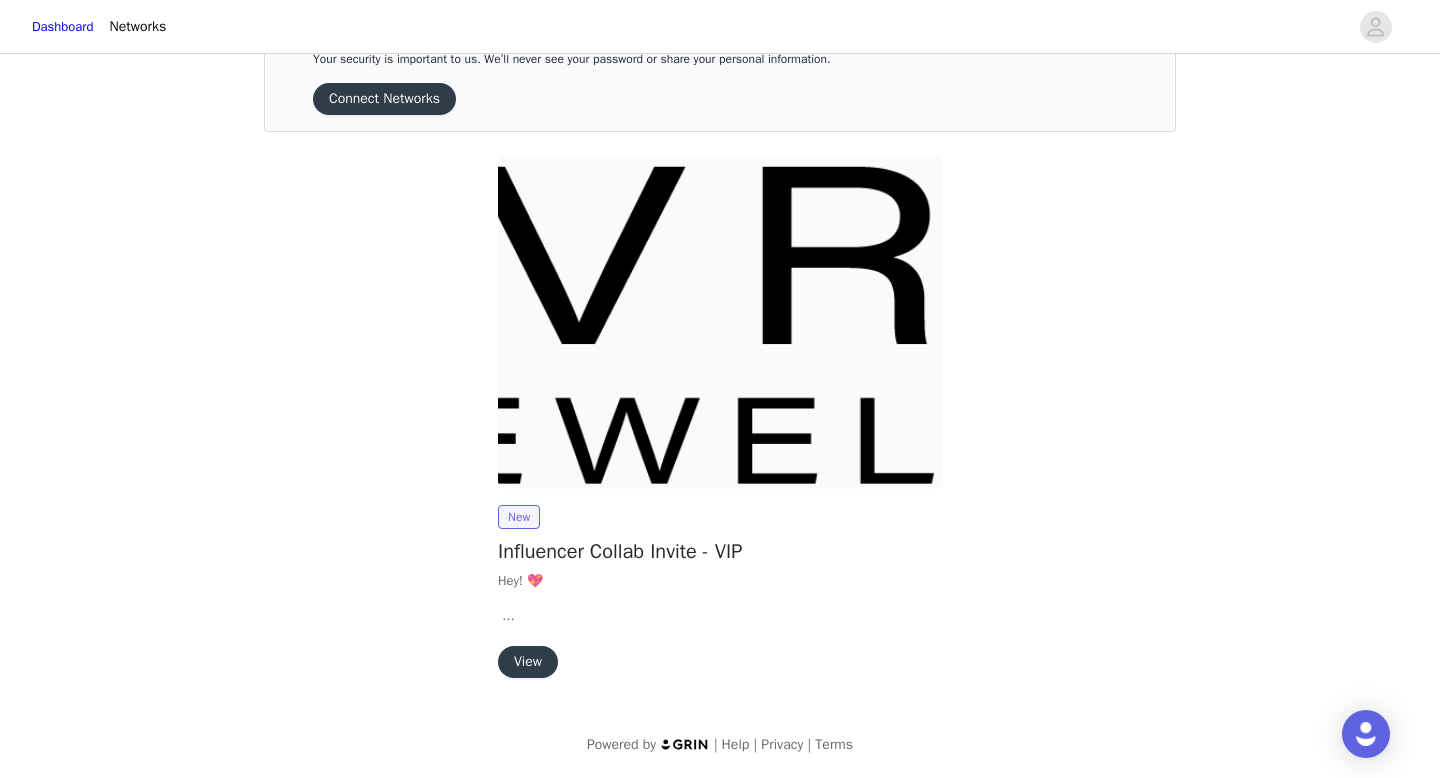 click on "View" at bounding box center [528, 662] 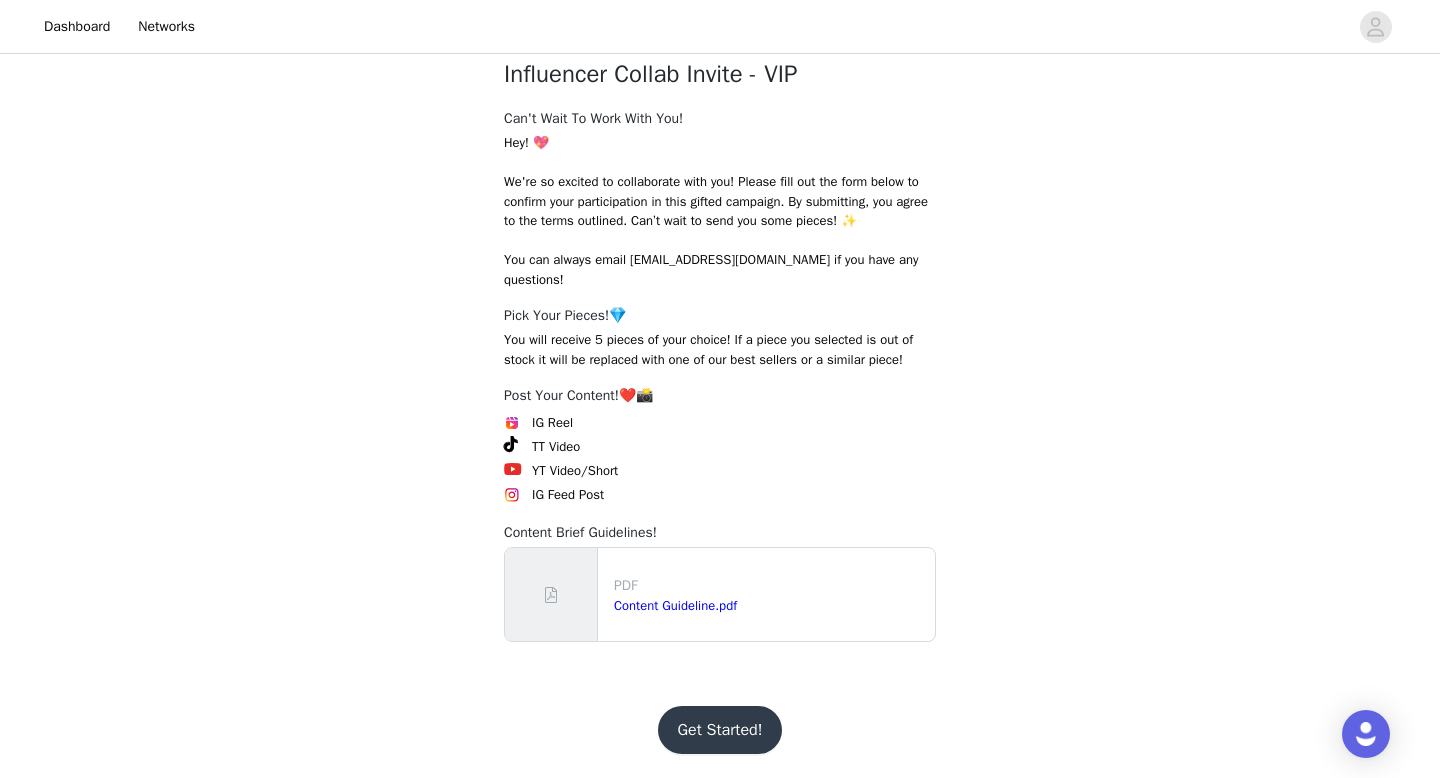 scroll, scrollTop: 285, scrollLeft: 0, axis: vertical 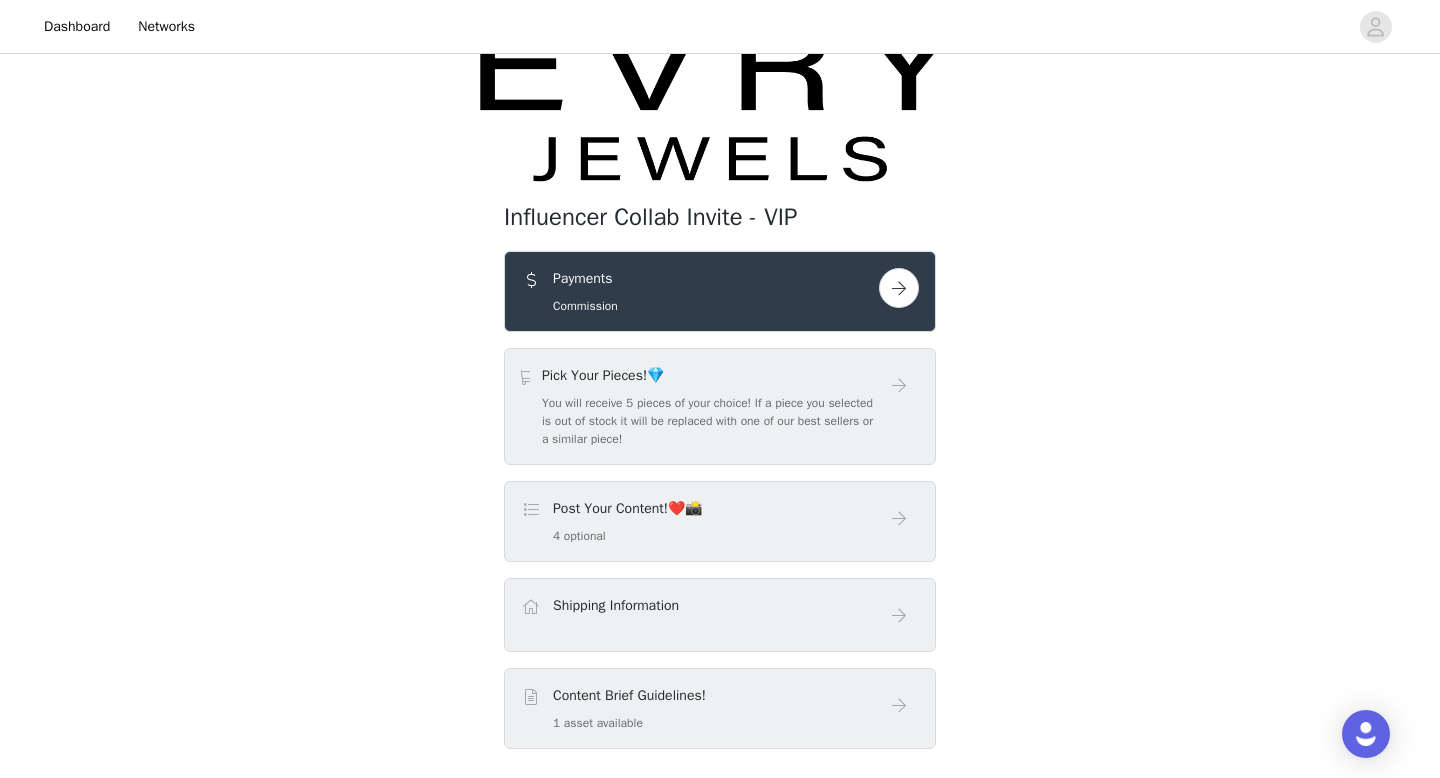 click at bounding box center (899, 288) 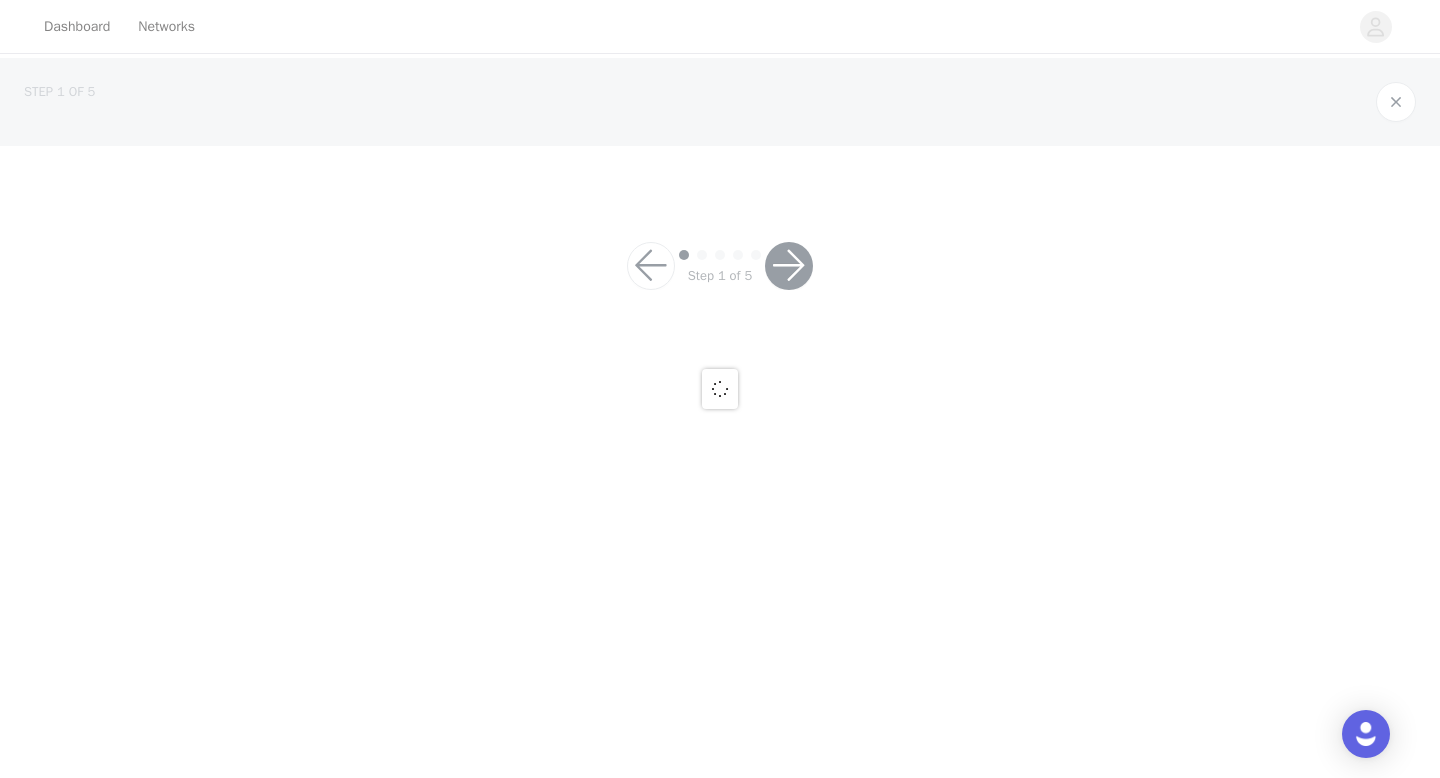 scroll, scrollTop: 0, scrollLeft: 0, axis: both 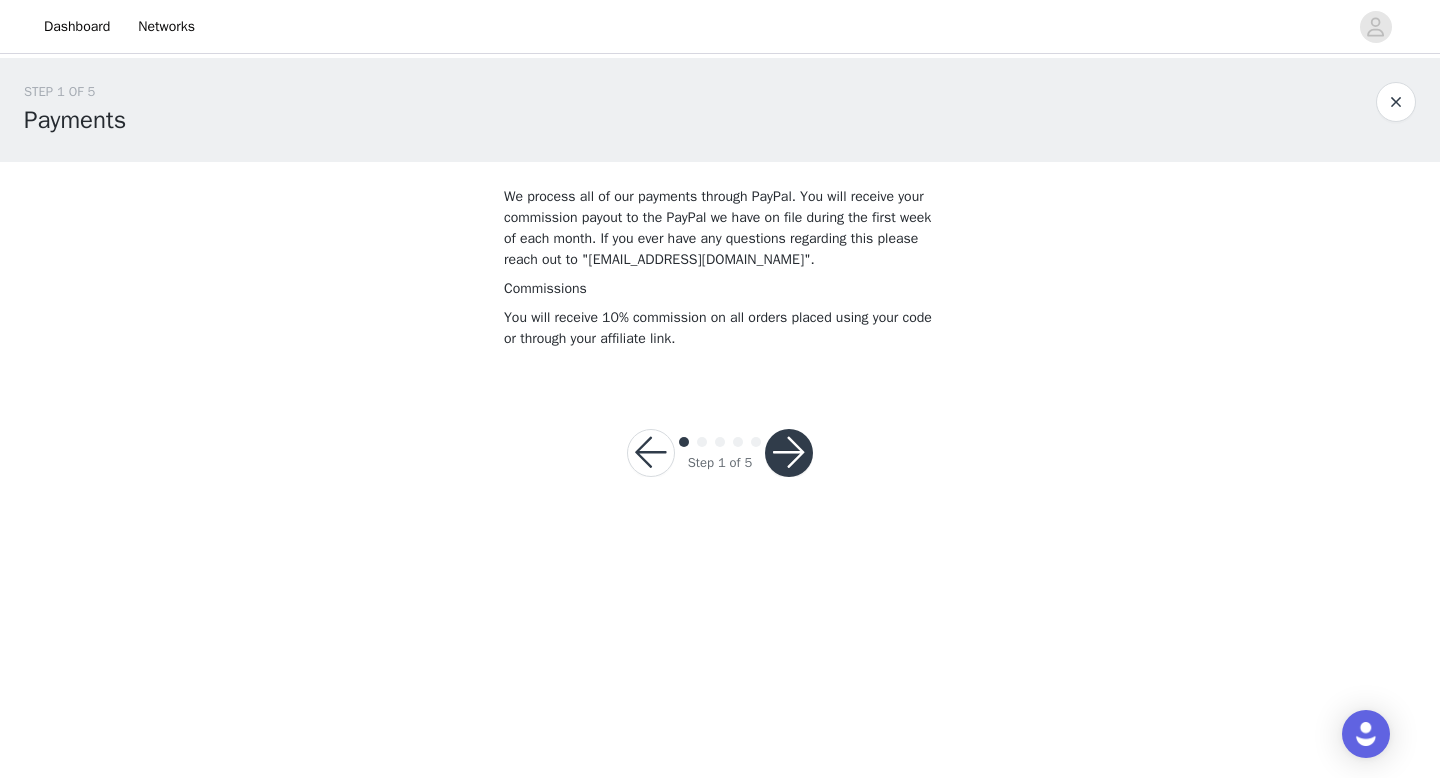 click at bounding box center [789, 453] 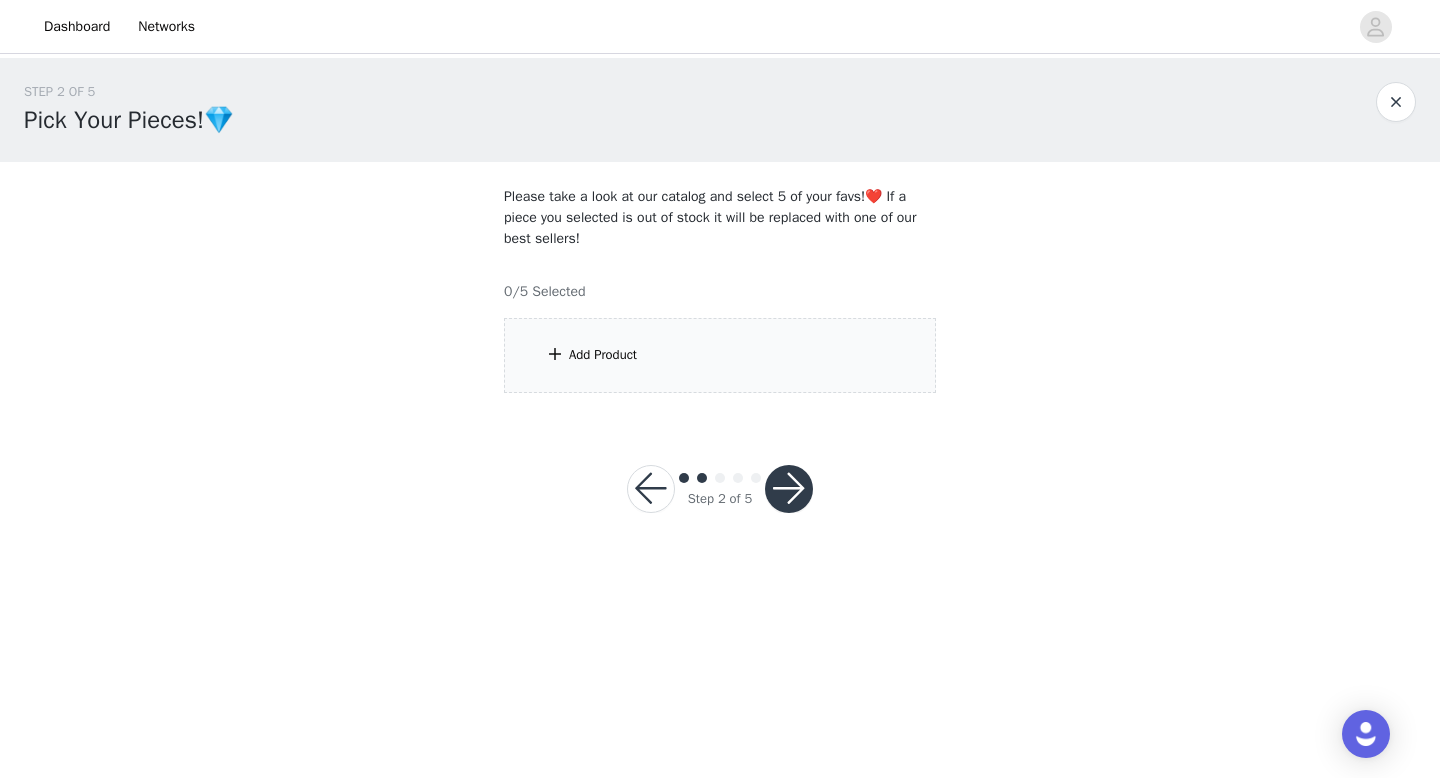 click on "Add Product" at bounding box center [720, 355] 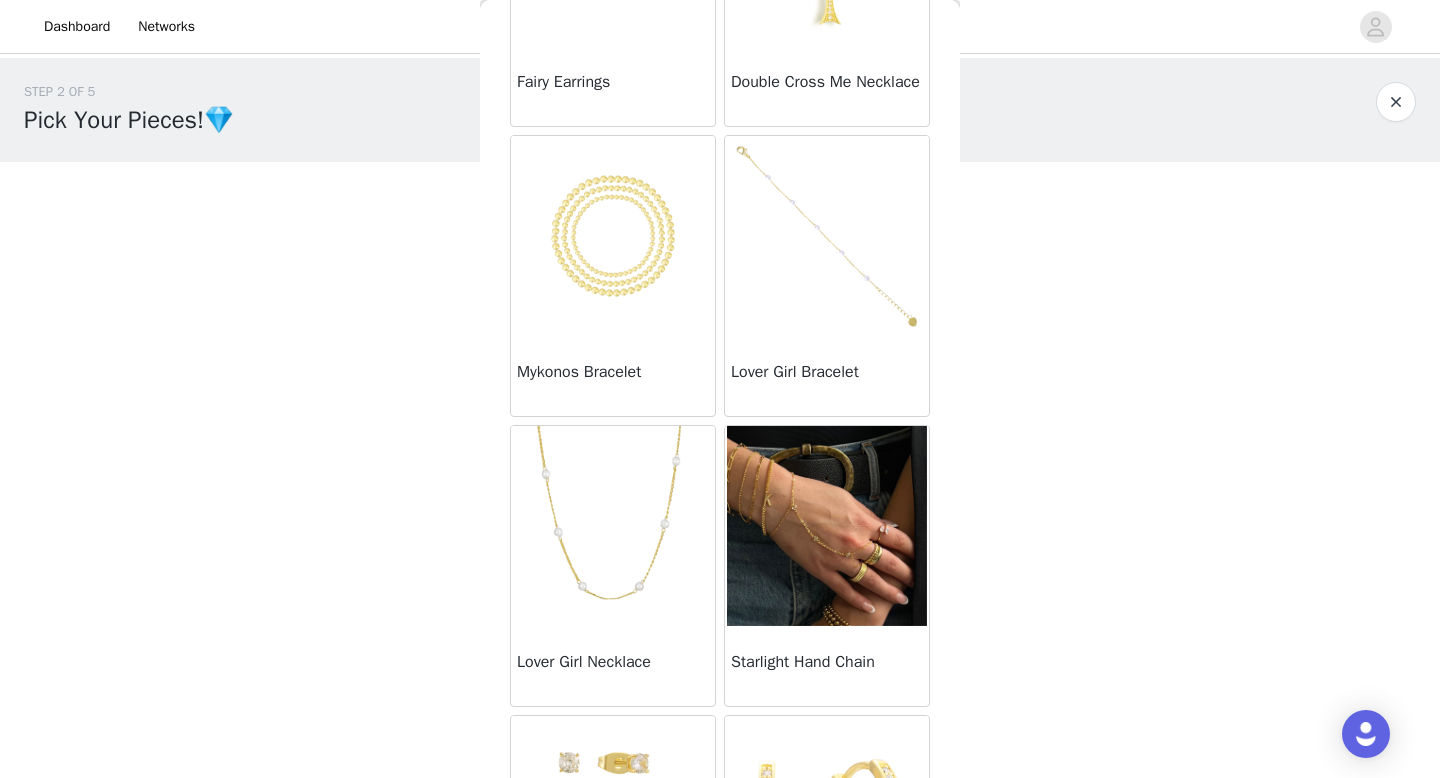 scroll, scrollTop: 1127, scrollLeft: 0, axis: vertical 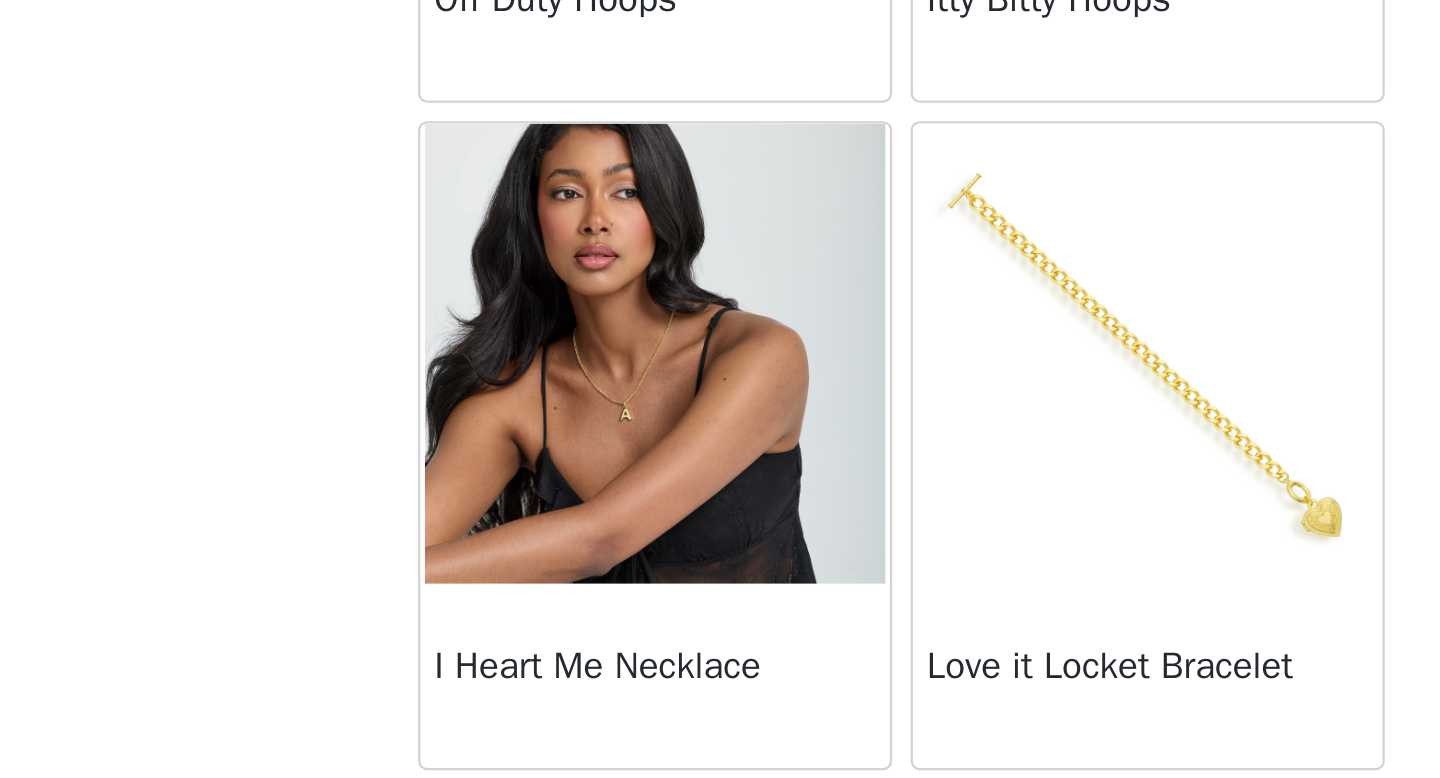 click at bounding box center [613, 593] 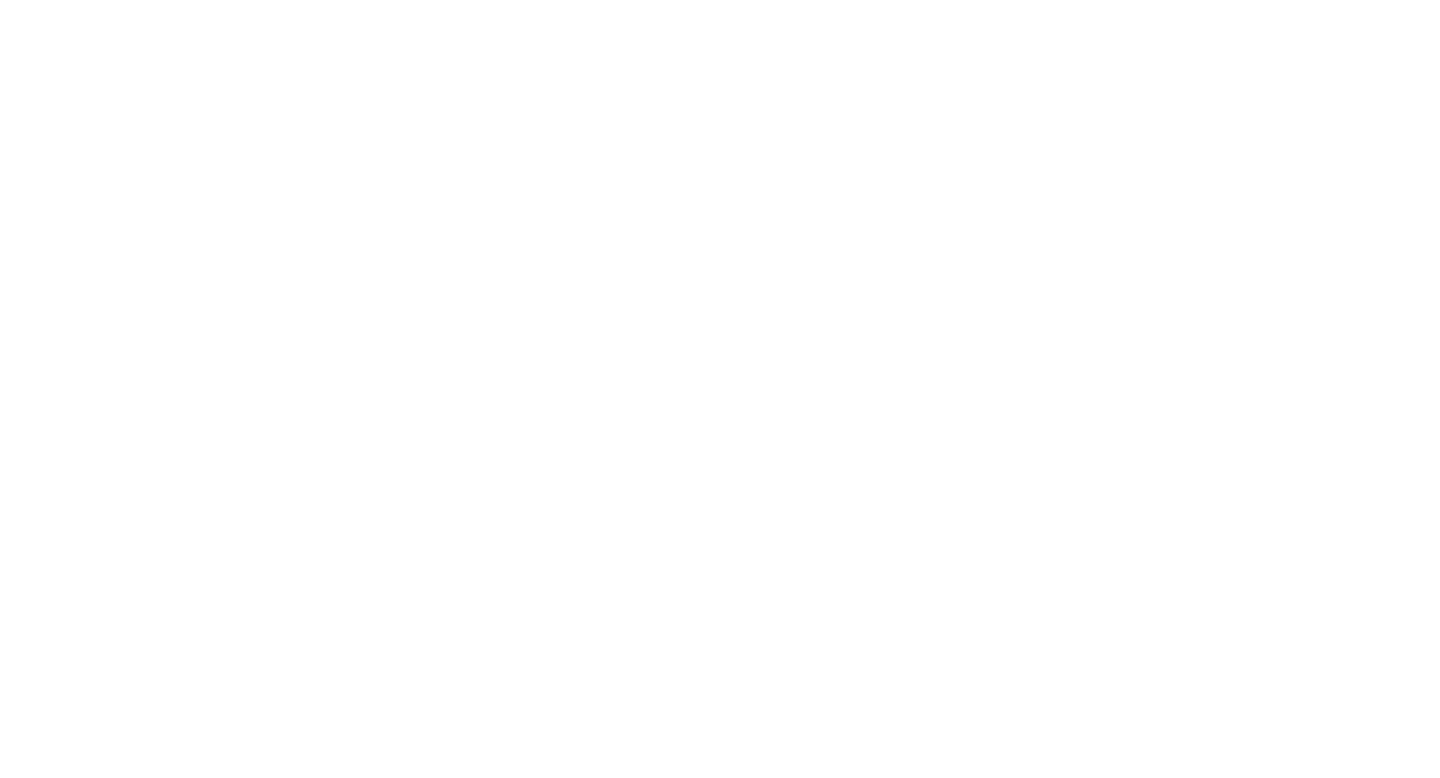 scroll, scrollTop: 171, scrollLeft: 0, axis: vertical 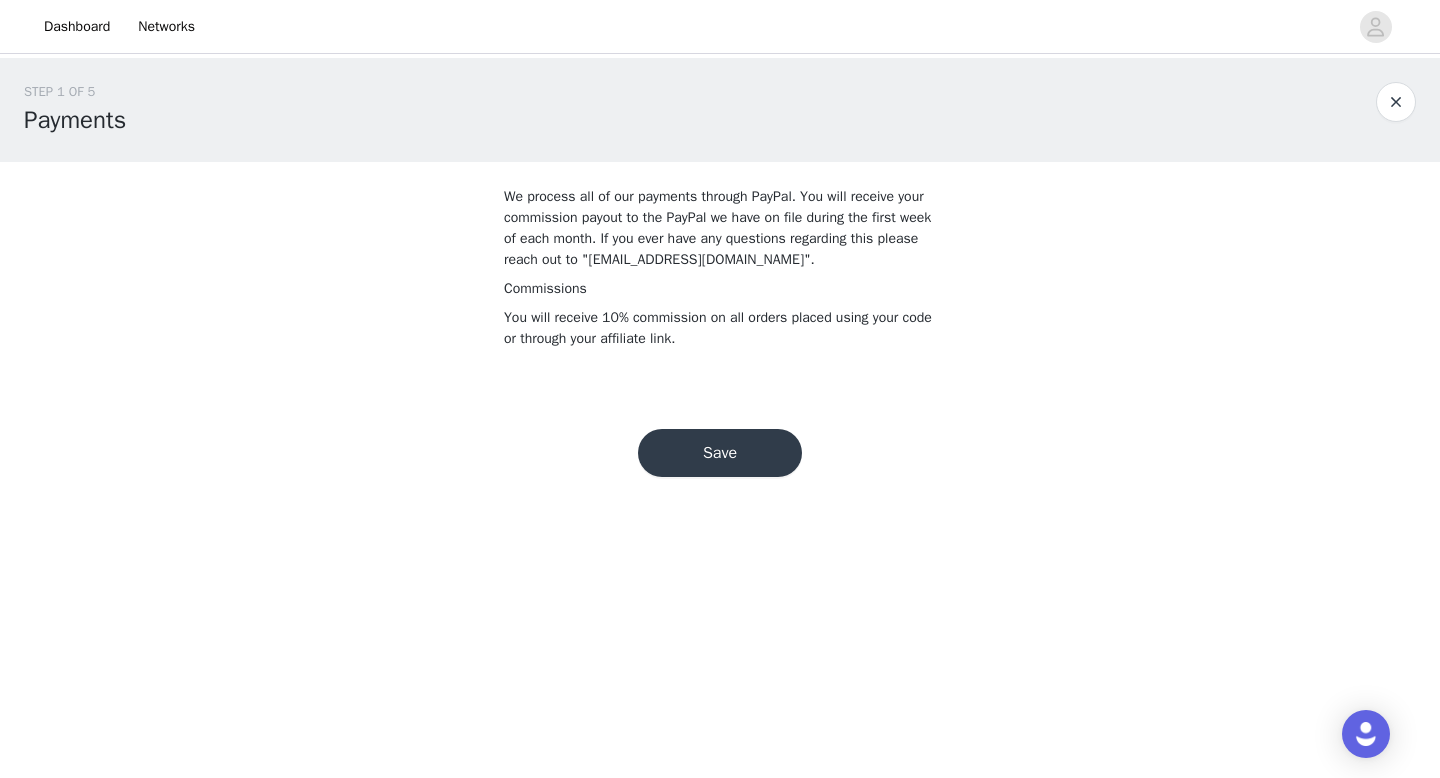 click on "Save" at bounding box center [720, 453] 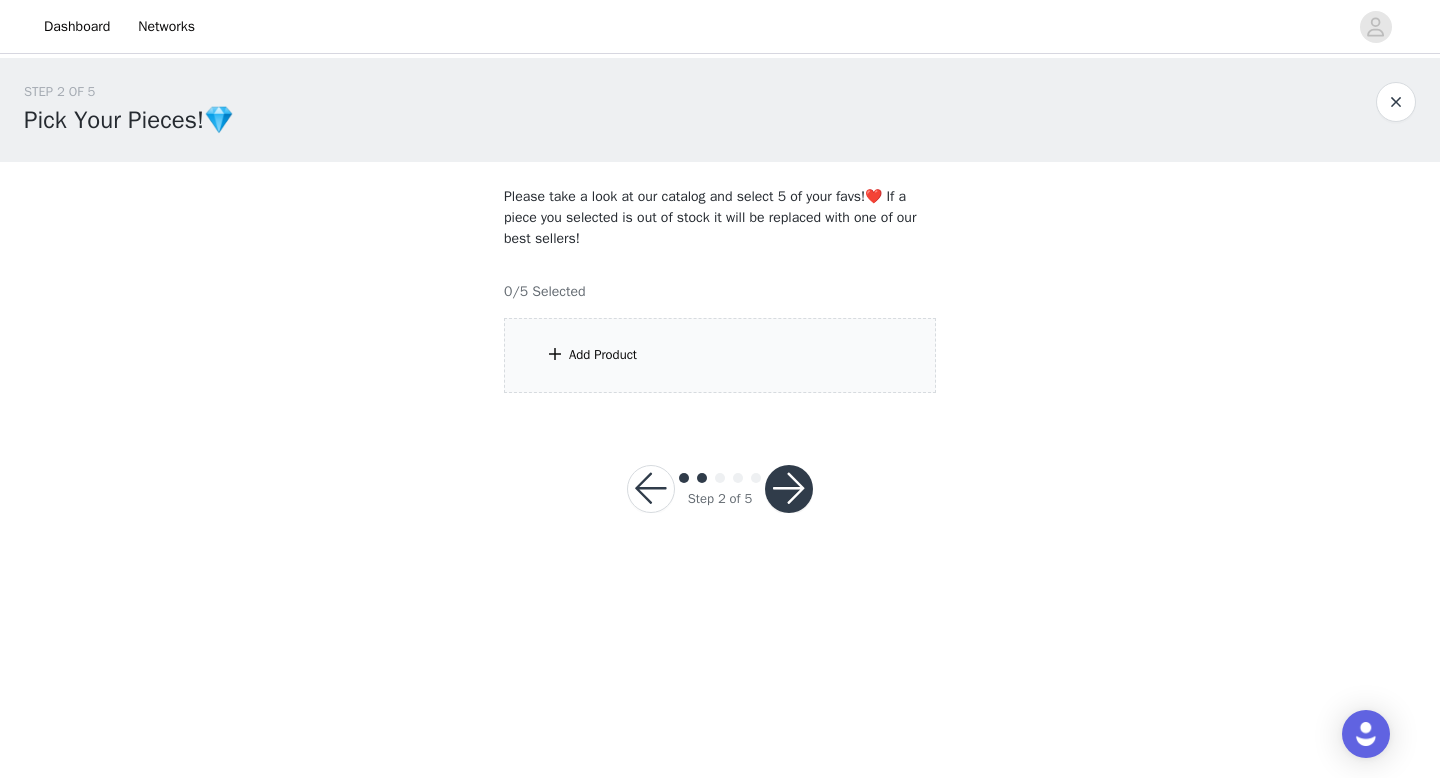 click on "Add Product" at bounding box center [720, 355] 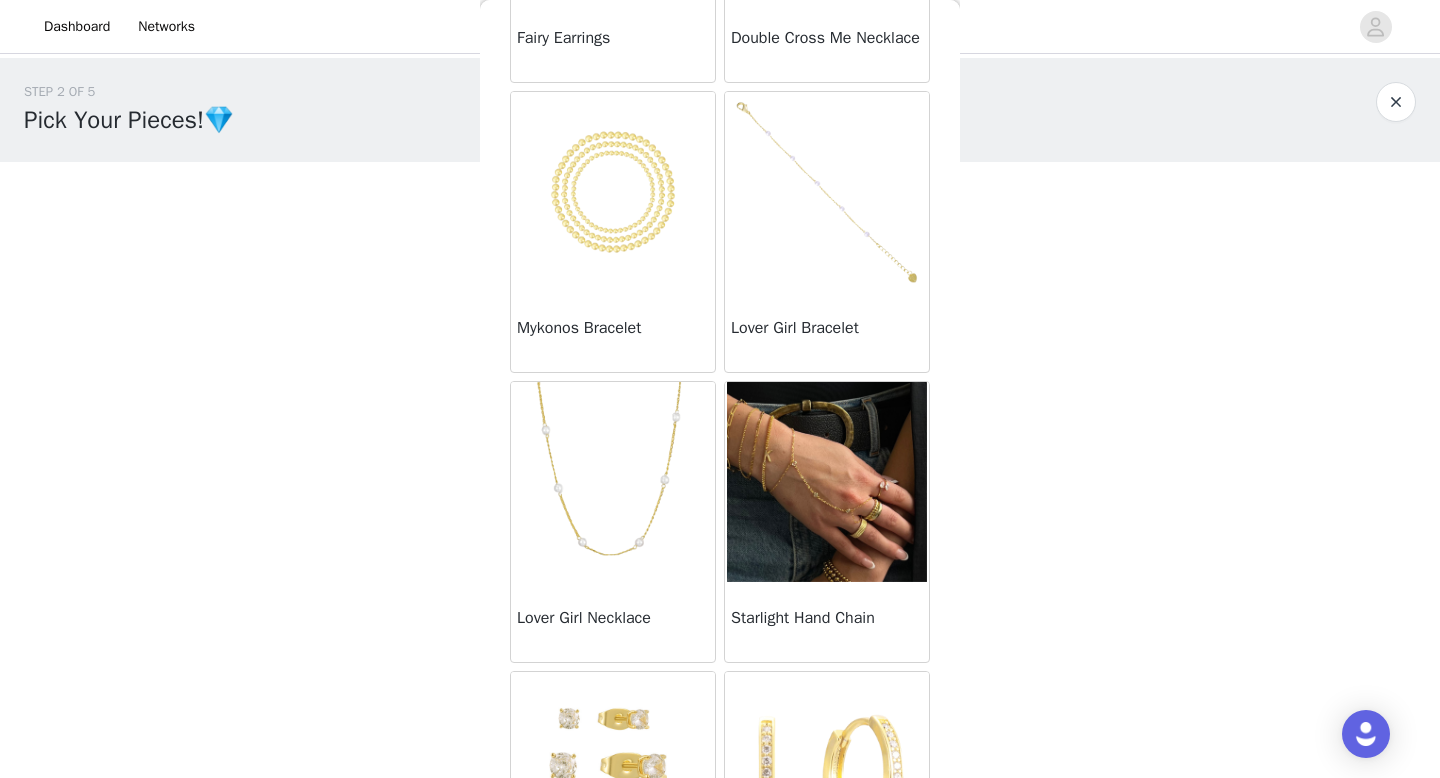 scroll, scrollTop: 1928, scrollLeft: 0, axis: vertical 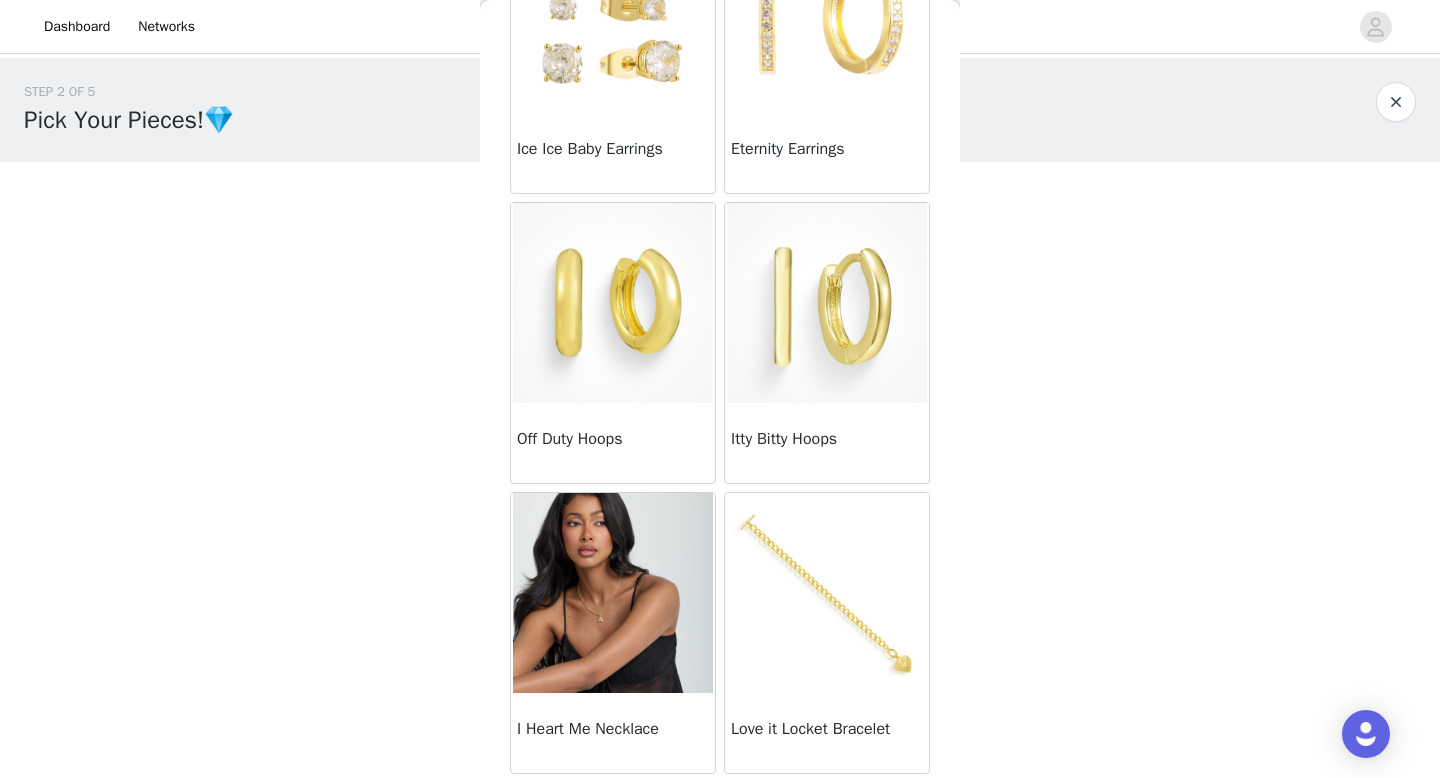 click at bounding box center [613, 593] 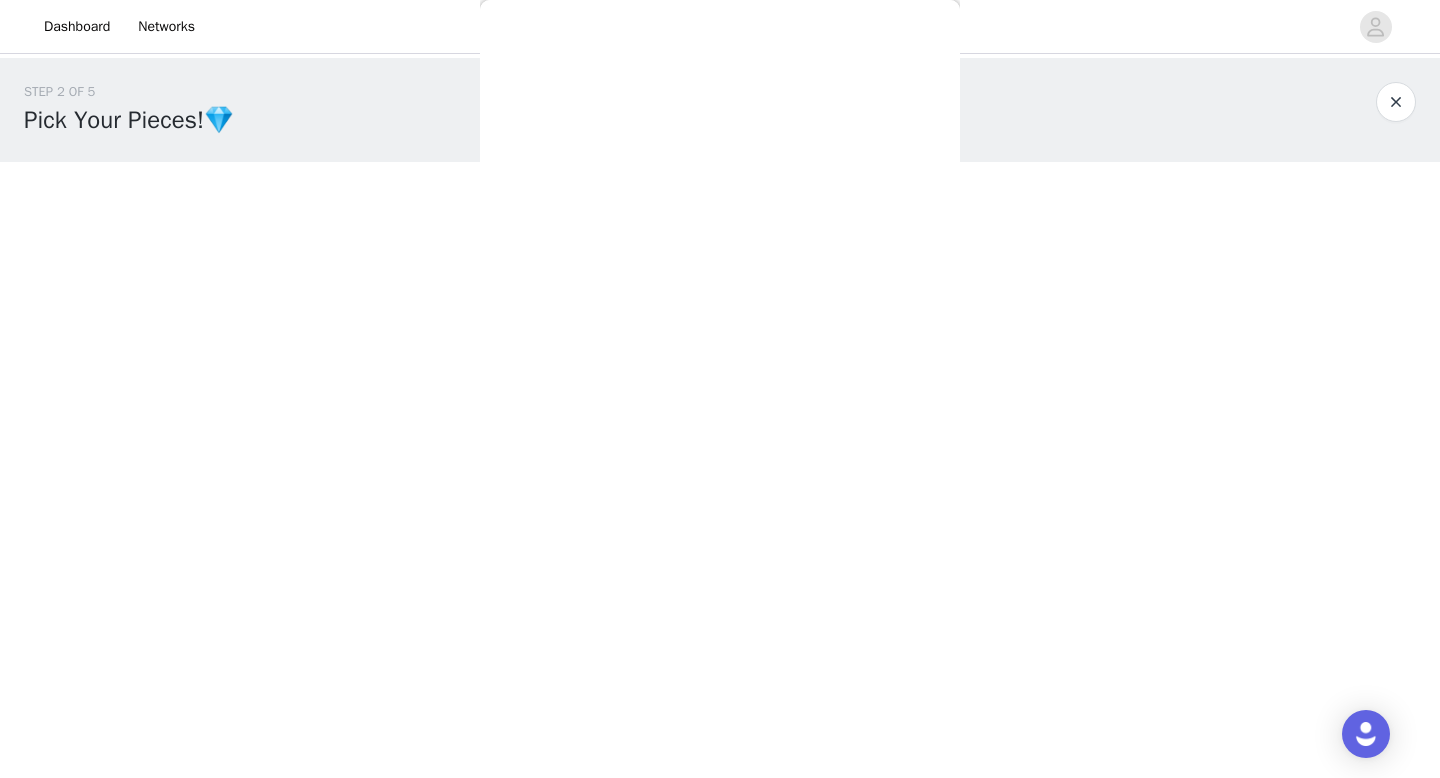 scroll, scrollTop: 171, scrollLeft: 0, axis: vertical 